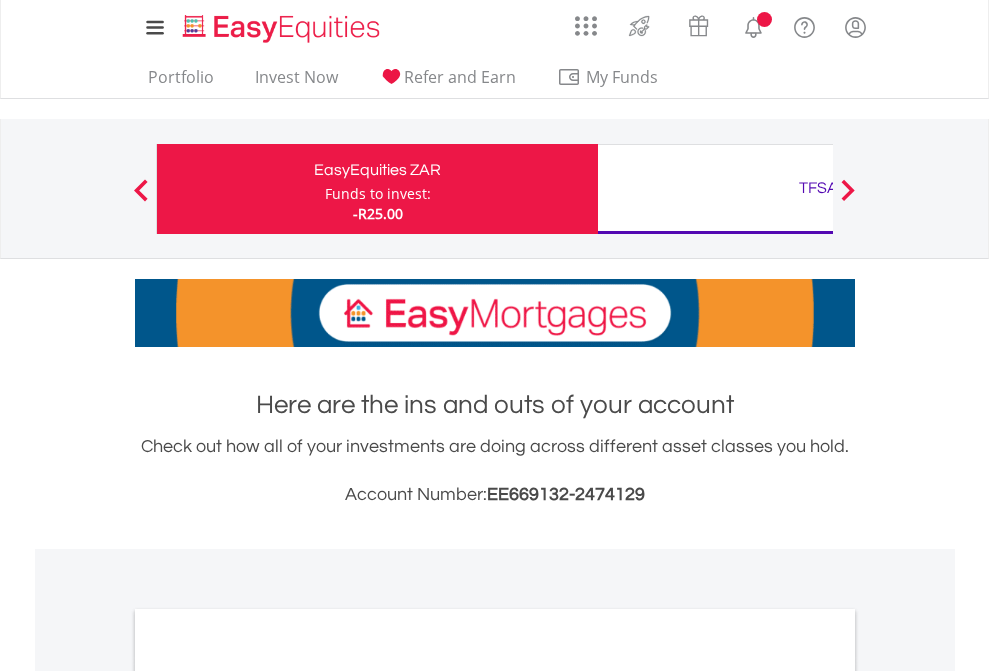 scroll, scrollTop: 0, scrollLeft: 0, axis: both 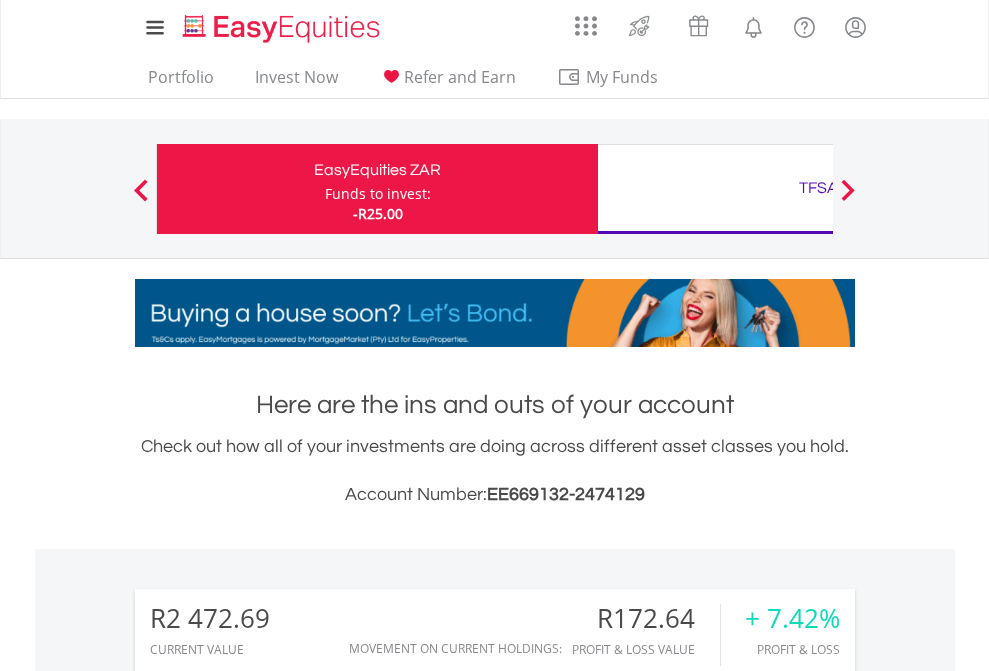 click on "Funds to invest:" at bounding box center [378, 194] 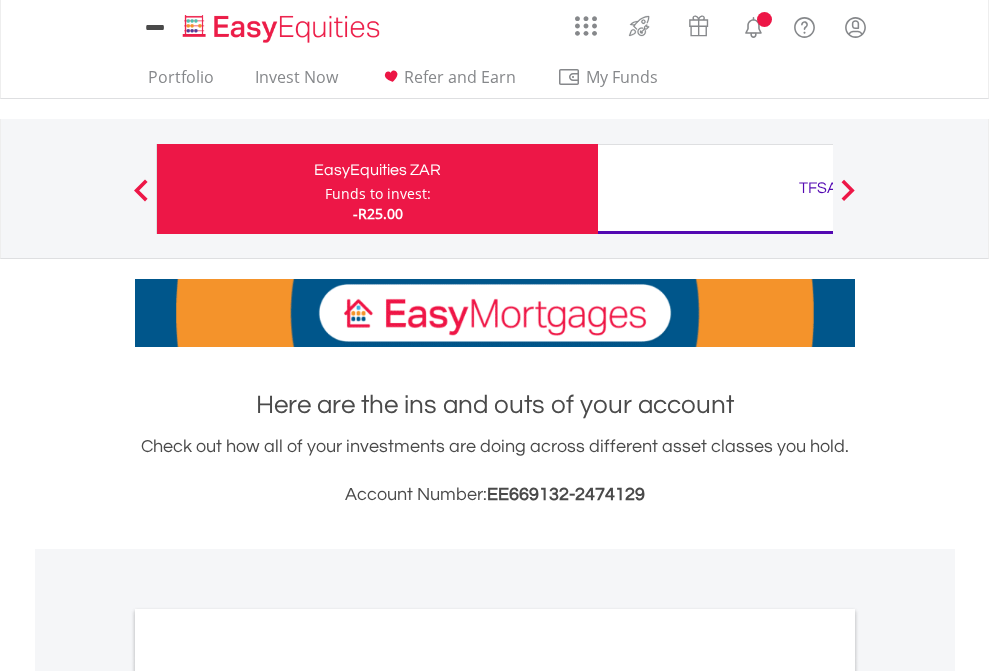 scroll, scrollTop: 0, scrollLeft: 0, axis: both 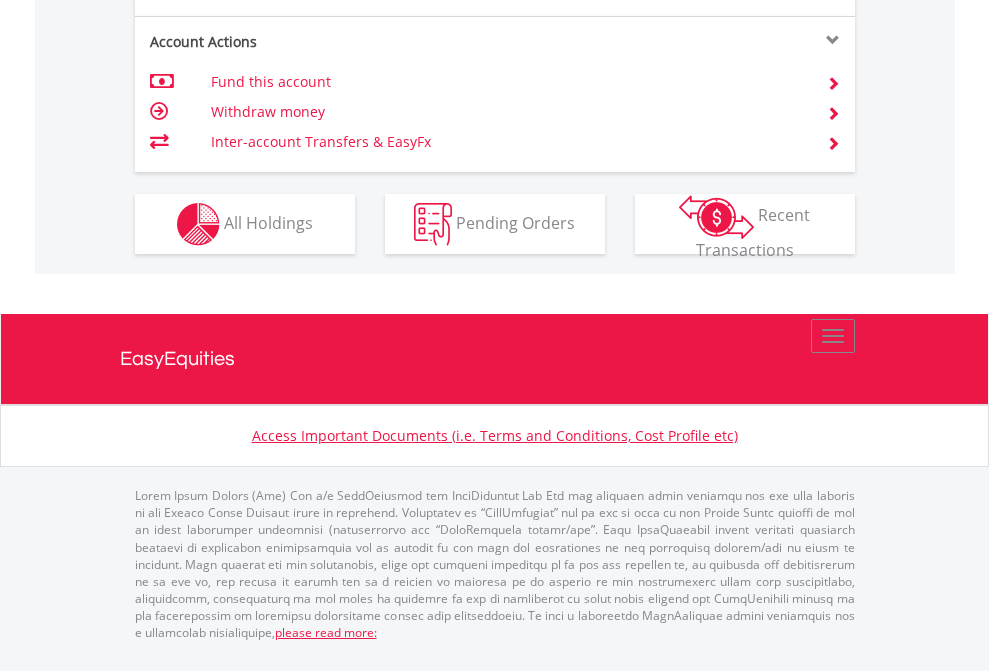 click on "Investment types" at bounding box center [706, -337] 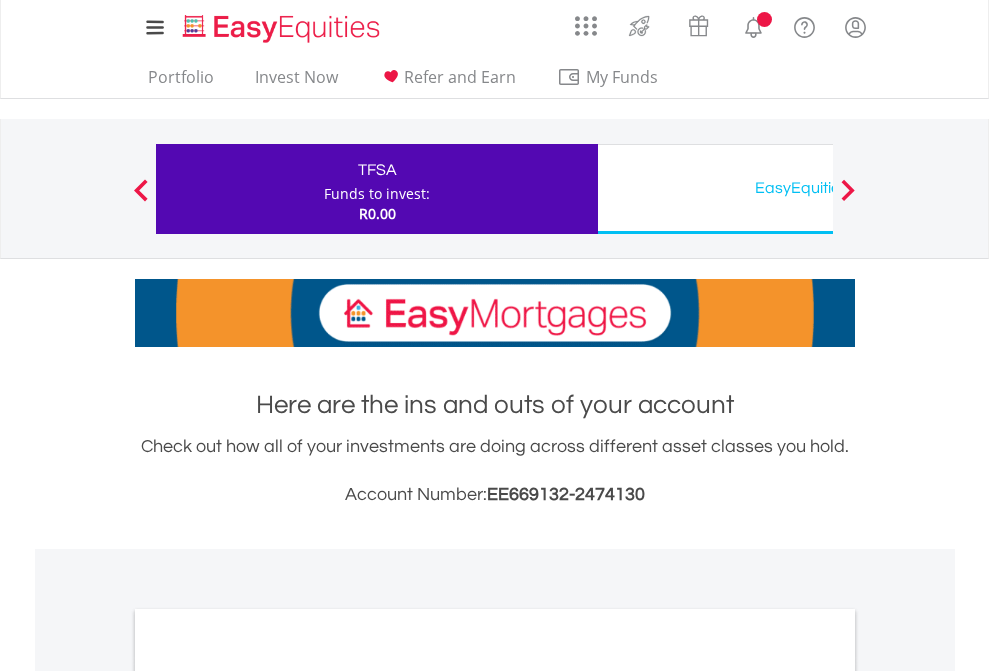 scroll, scrollTop: 0, scrollLeft: 0, axis: both 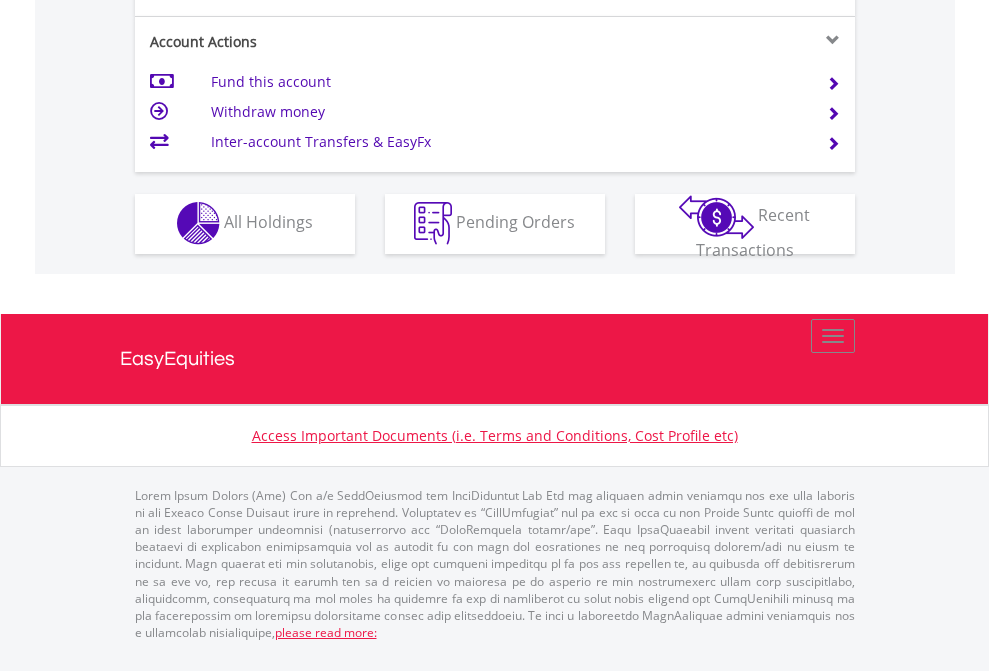 click on "Investment types" at bounding box center [706, -353] 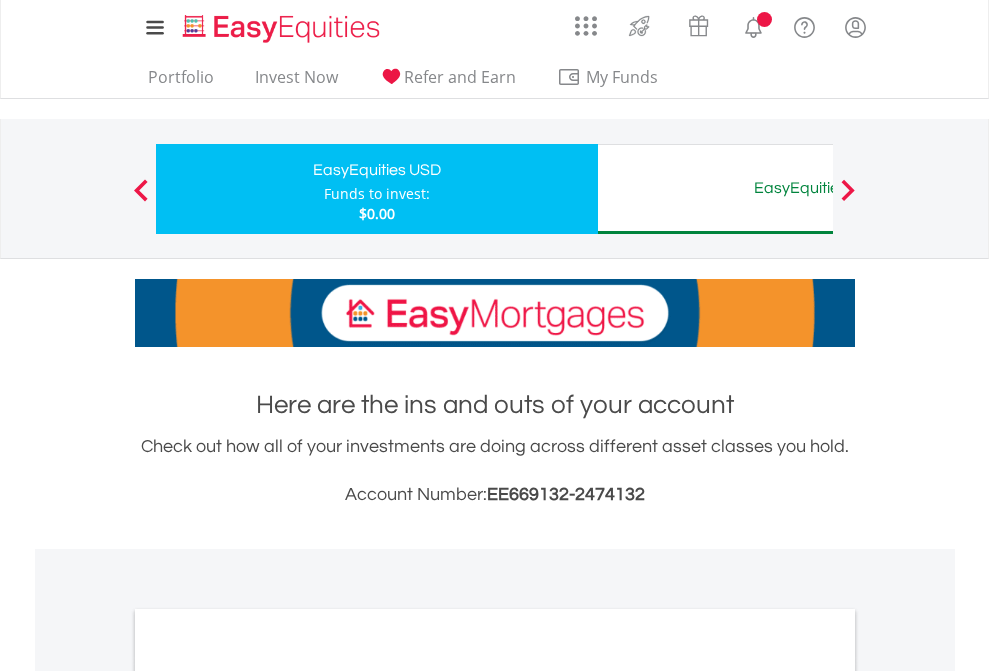 scroll, scrollTop: 0, scrollLeft: 0, axis: both 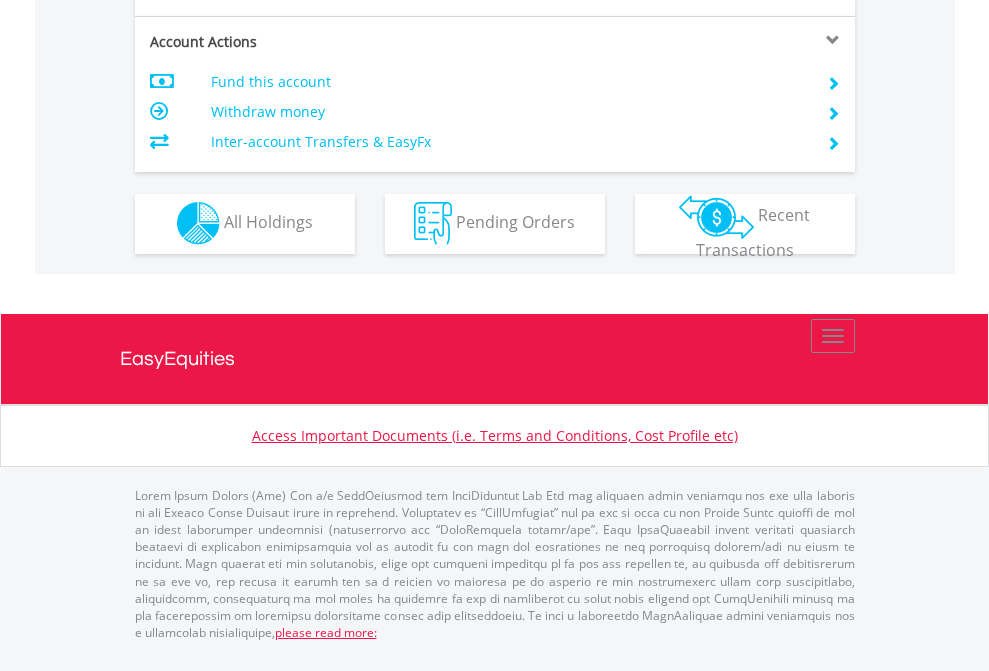 click on "Investment types" at bounding box center [706, -353] 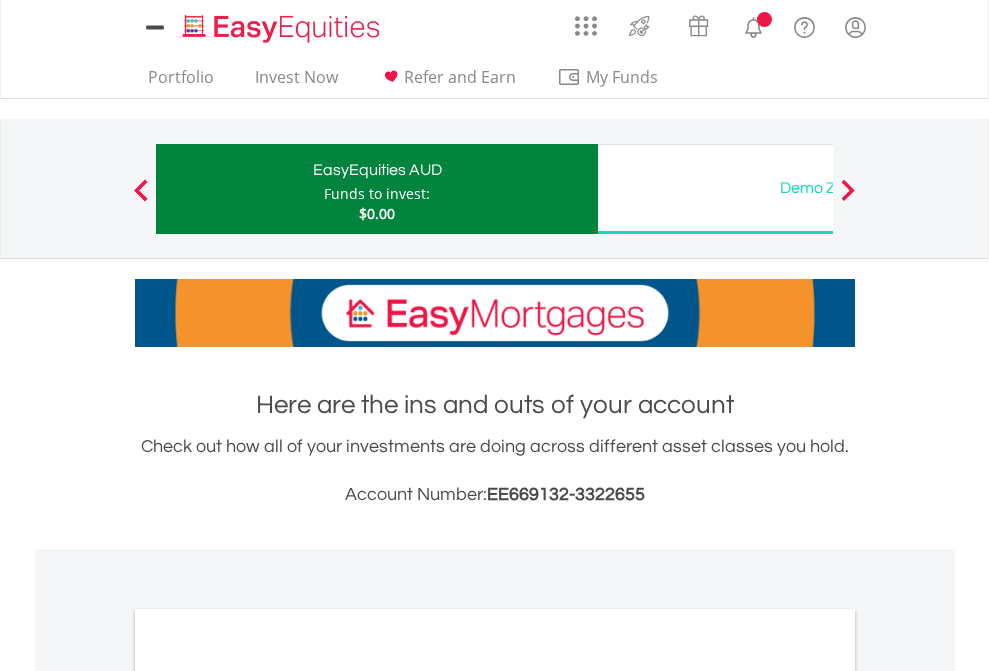 scroll, scrollTop: 0, scrollLeft: 0, axis: both 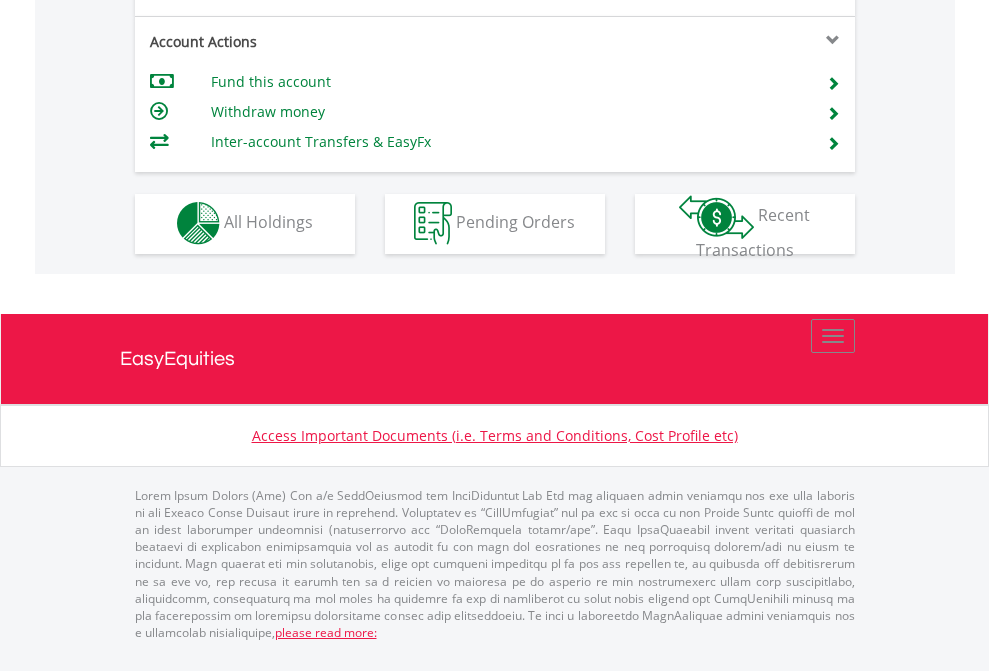 click on "Investment types" at bounding box center (706, -353) 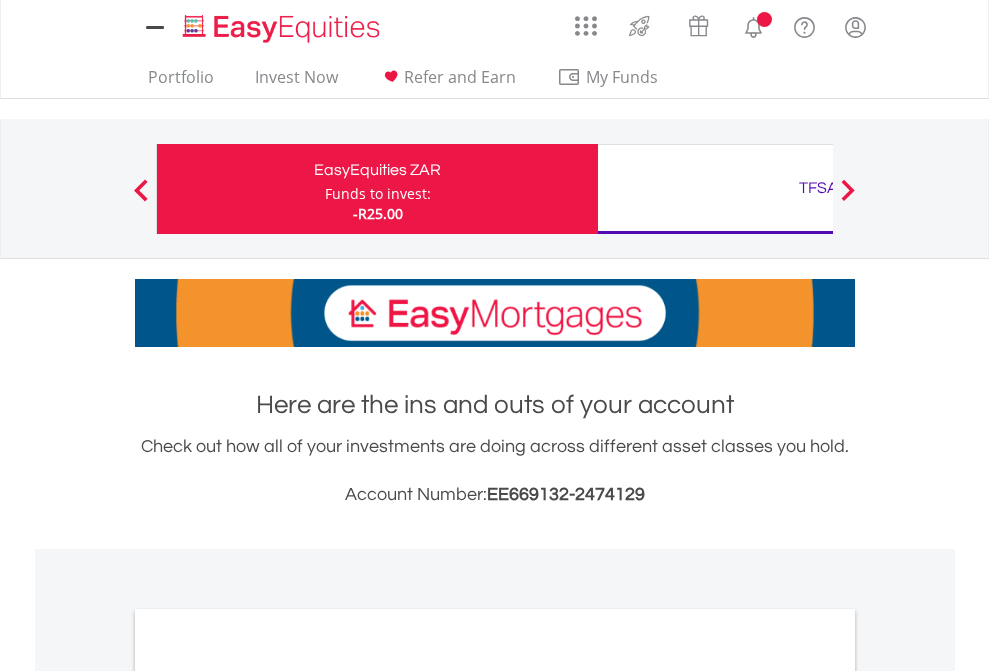 scroll, scrollTop: 0, scrollLeft: 0, axis: both 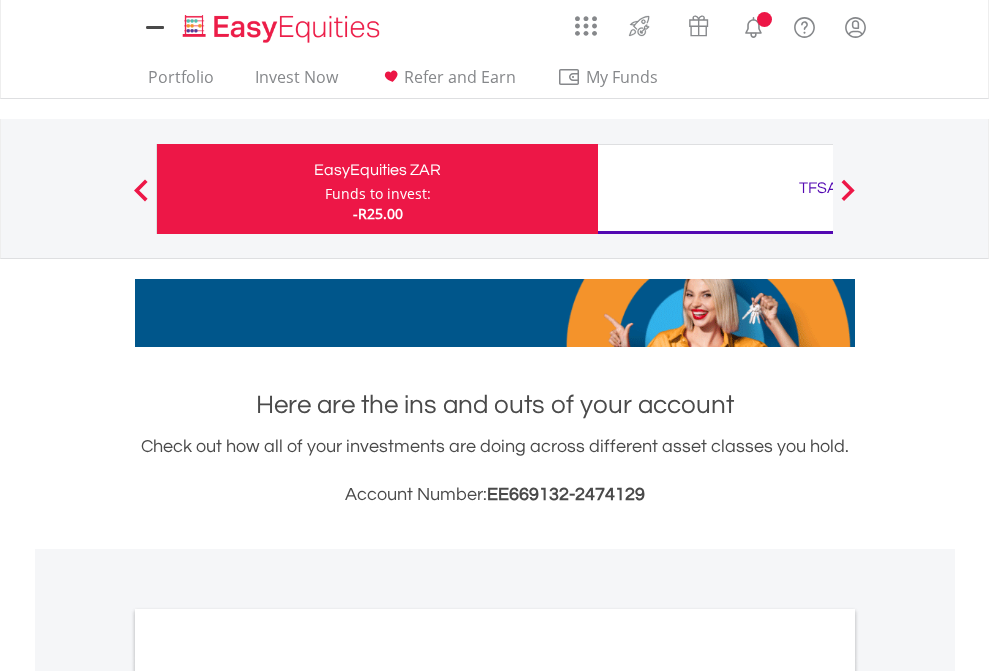 click on "All Holdings" at bounding box center [268, 1096] 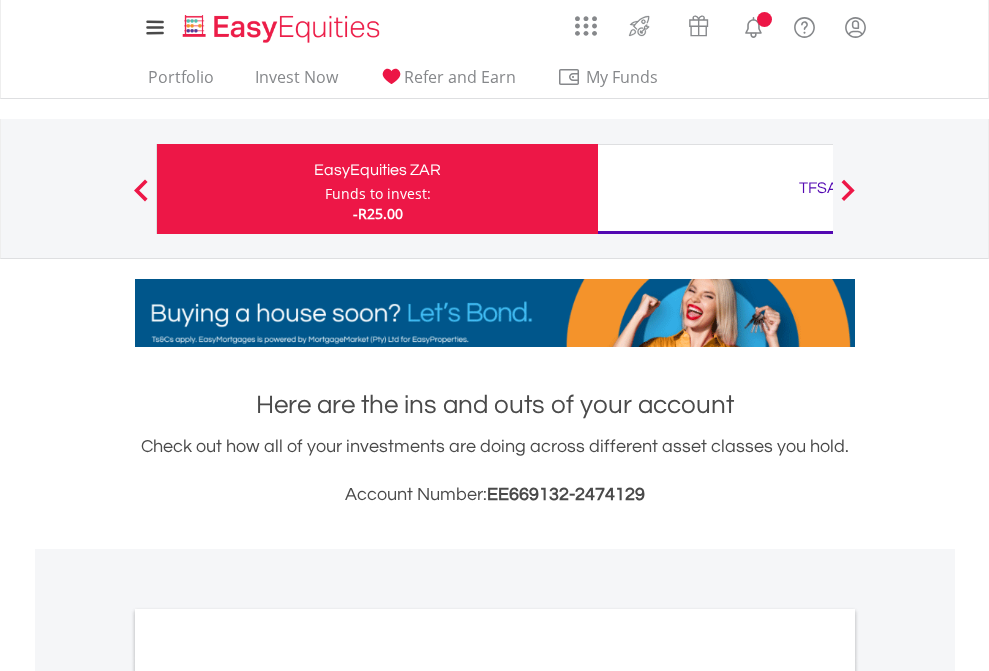scroll, scrollTop: 1202, scrollLeft: 0, axis: vertical 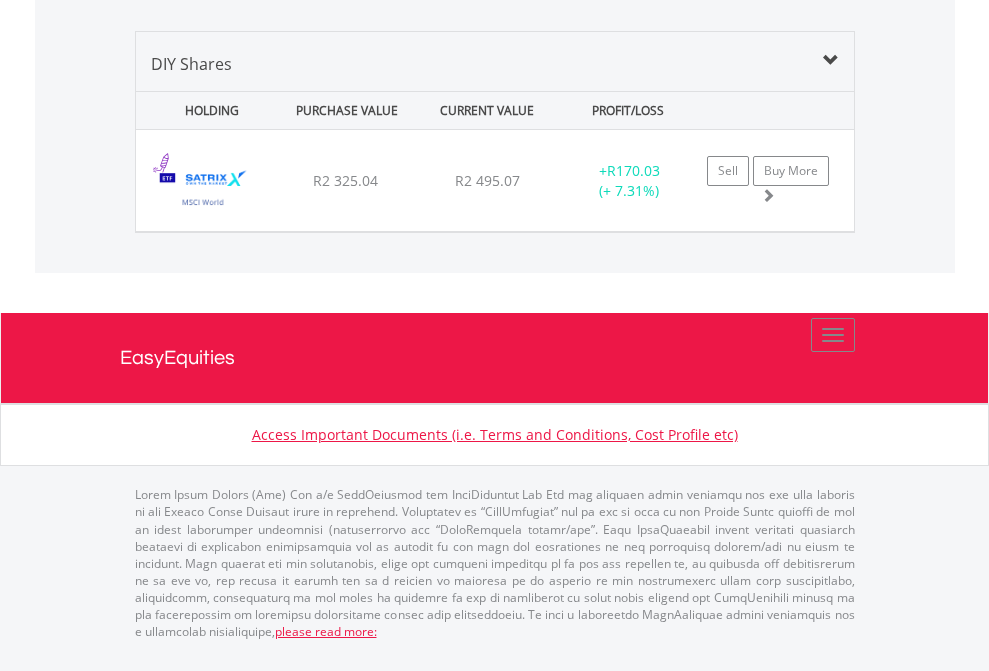 click on "TFSA" at bounding box center (818, -1339) 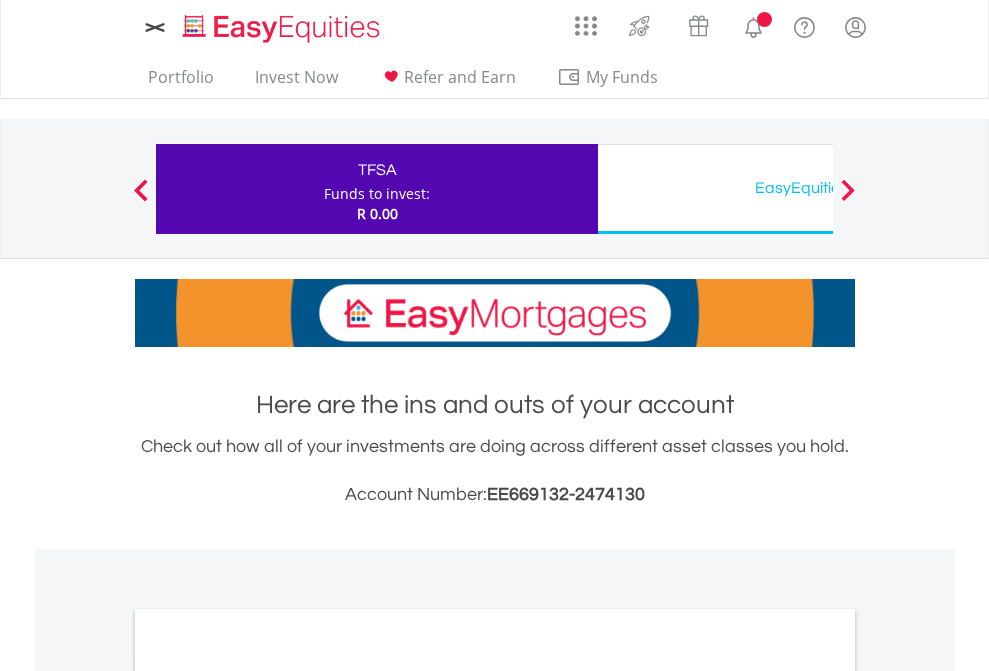 scroll, scrollTop: 1202, scrollLeft: 0, axis: vertical 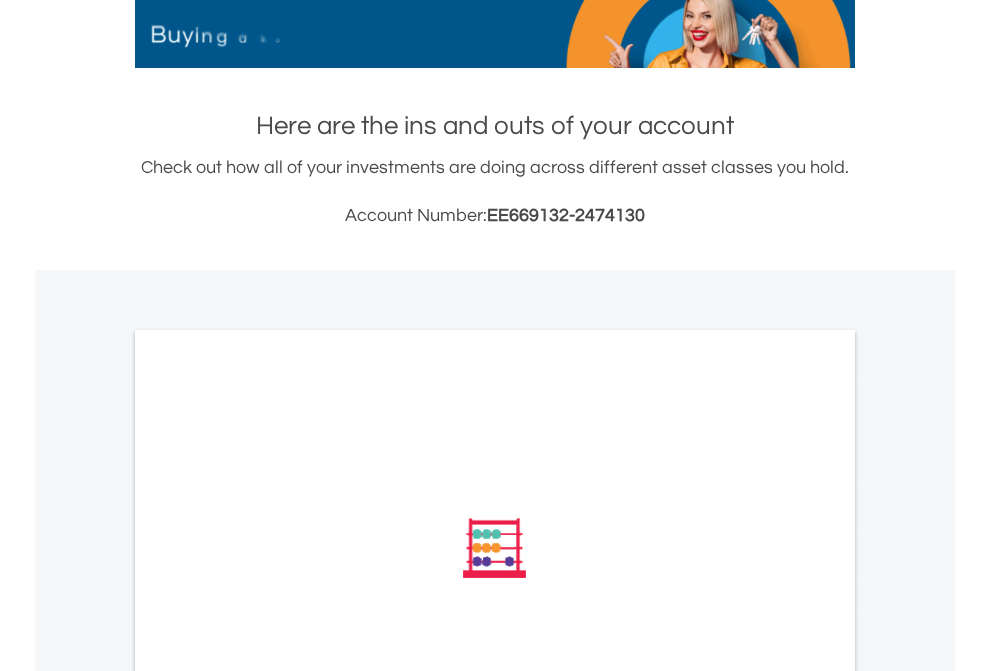 click on "All Holdings" at bounding box center (268, 817) 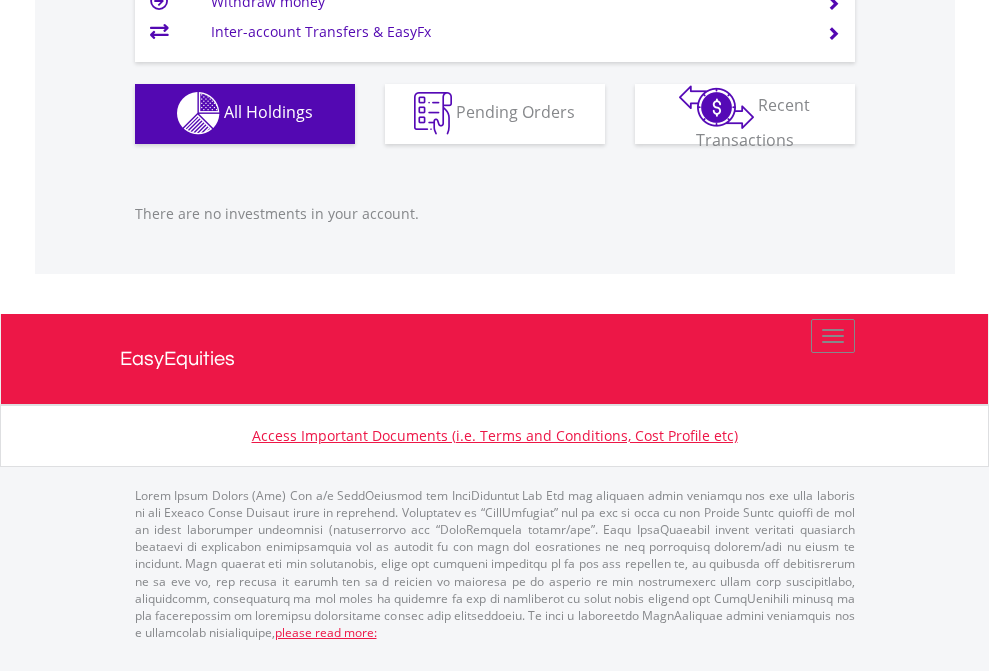scroll, scrollTop: 1980, scrollLeft: 0, axis: vertical 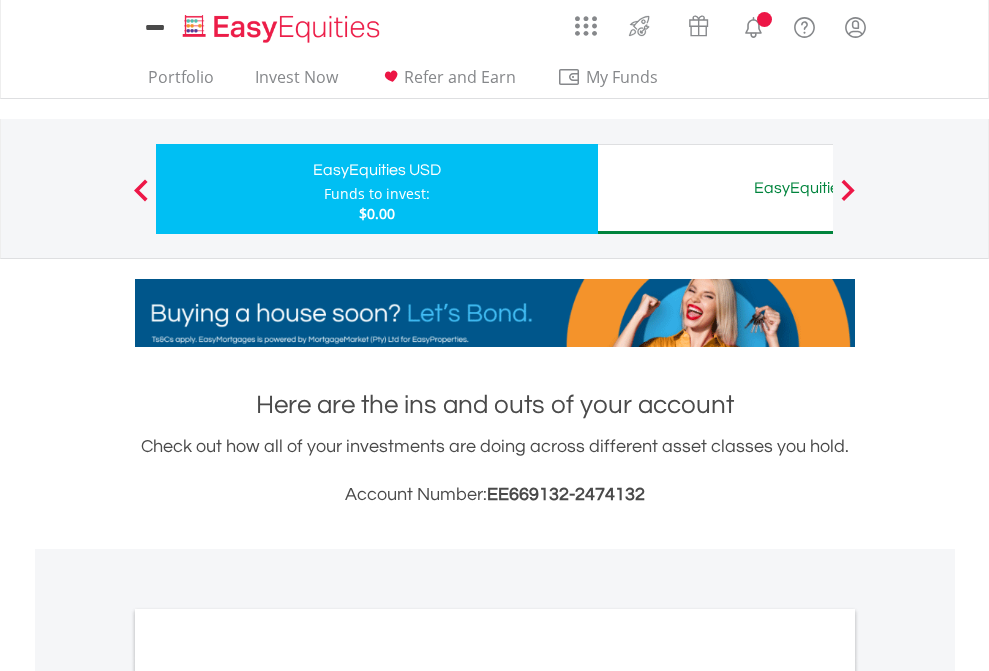click on "All Holdings" at bounding box center (268, 1096) 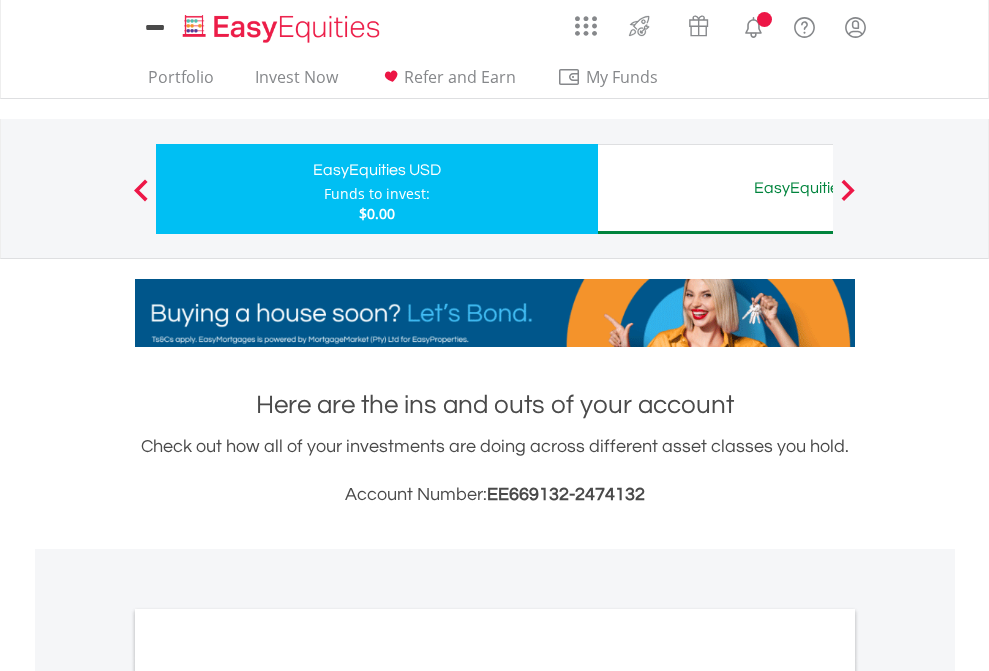 scroll, scrollTop: 1202, scrollLeft: 0, axis: vertical 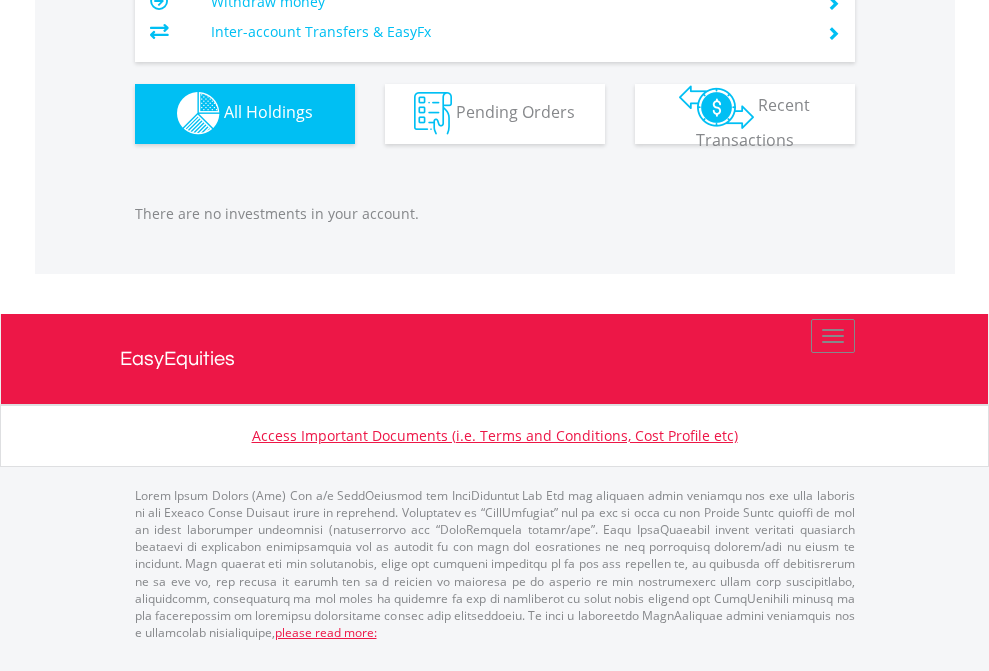 click on "EasyEquities AUD" at bounding box center (818, -1142) 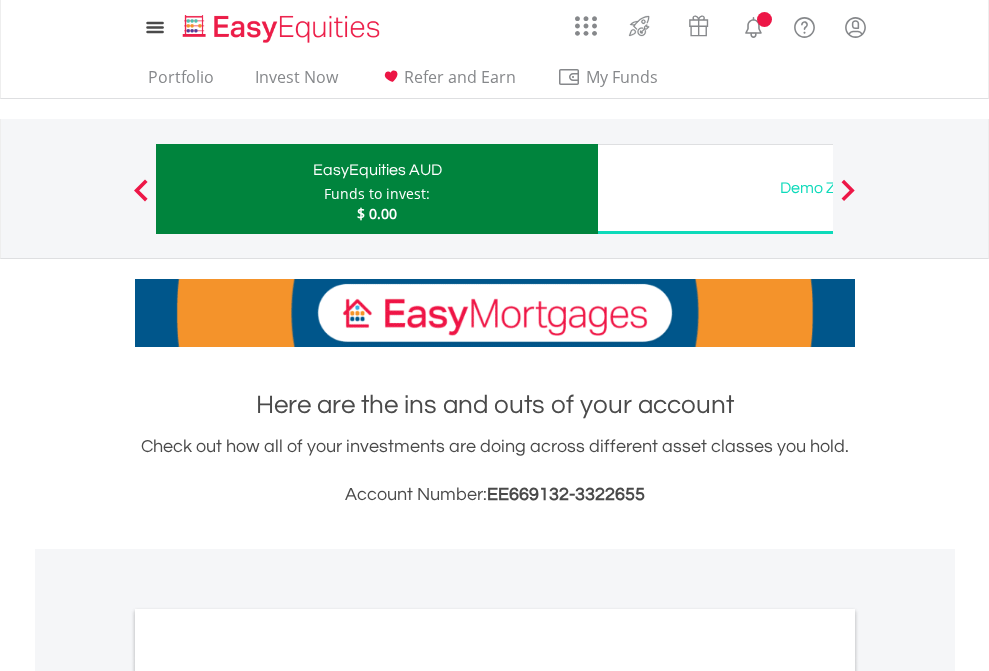 scroll, scrollTop: 1202, scrollLeft: 0, axis: vertical 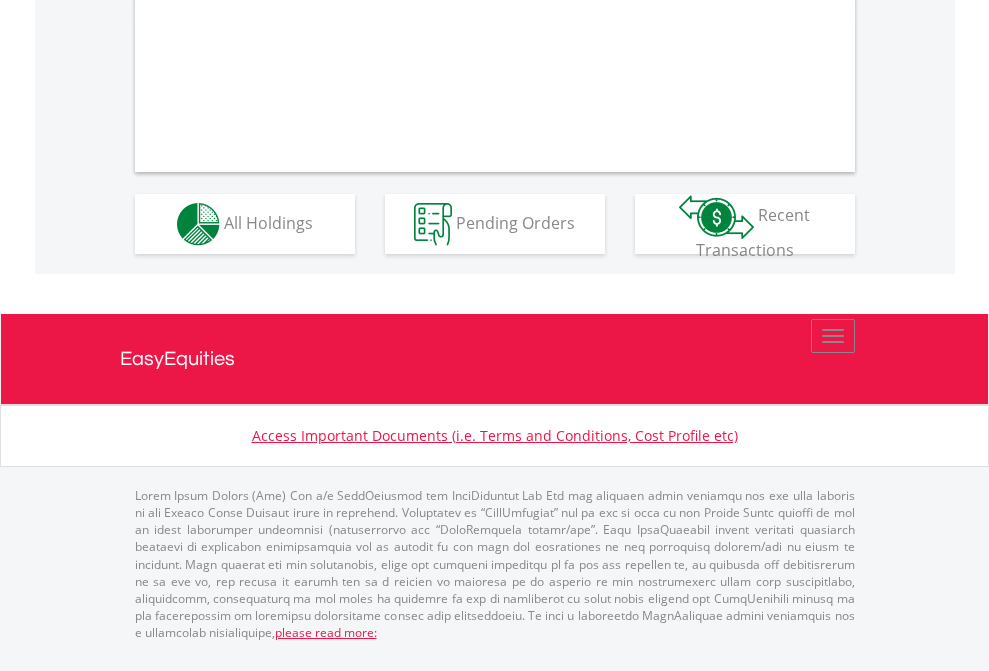 click on "All Holdings" at bounding box center [268, 222] 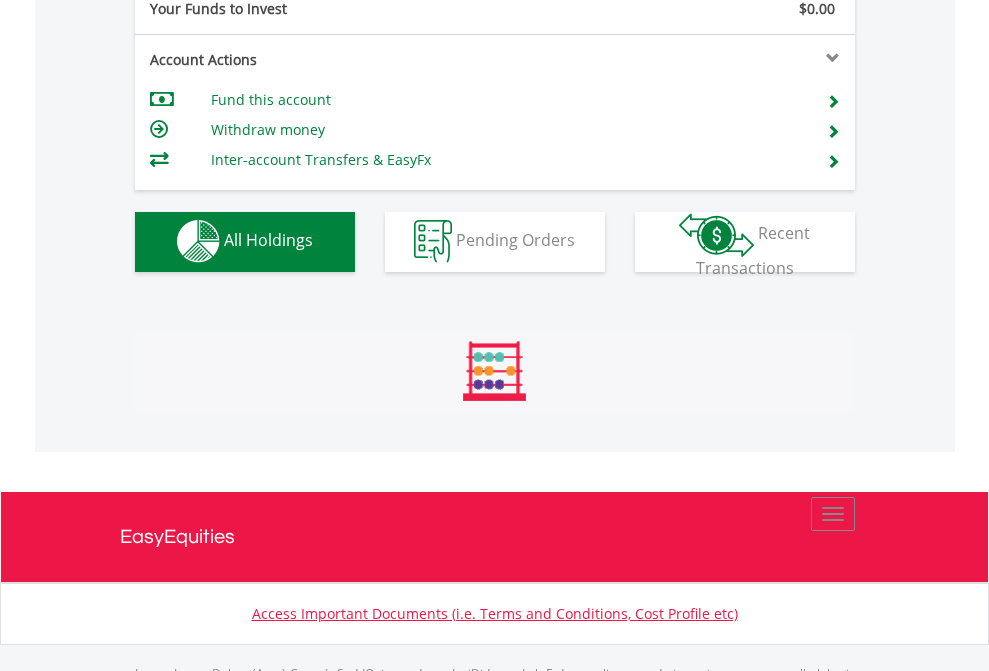 scroll, scrollTop: 999808, scrollLeft: 999687, axis: both 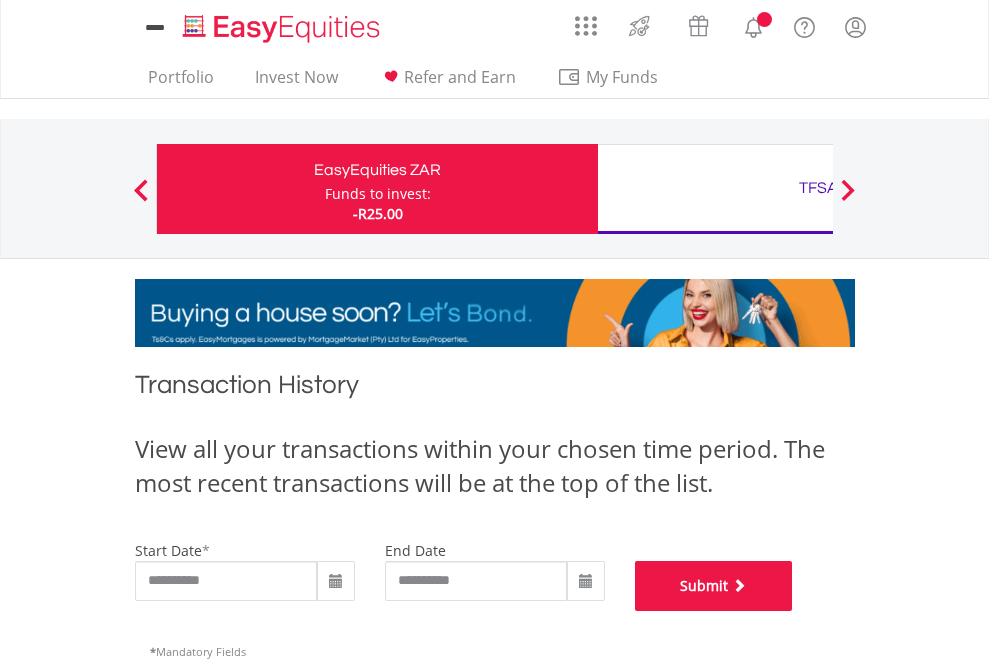 click on "Submit" at bounding box center [714, 586] 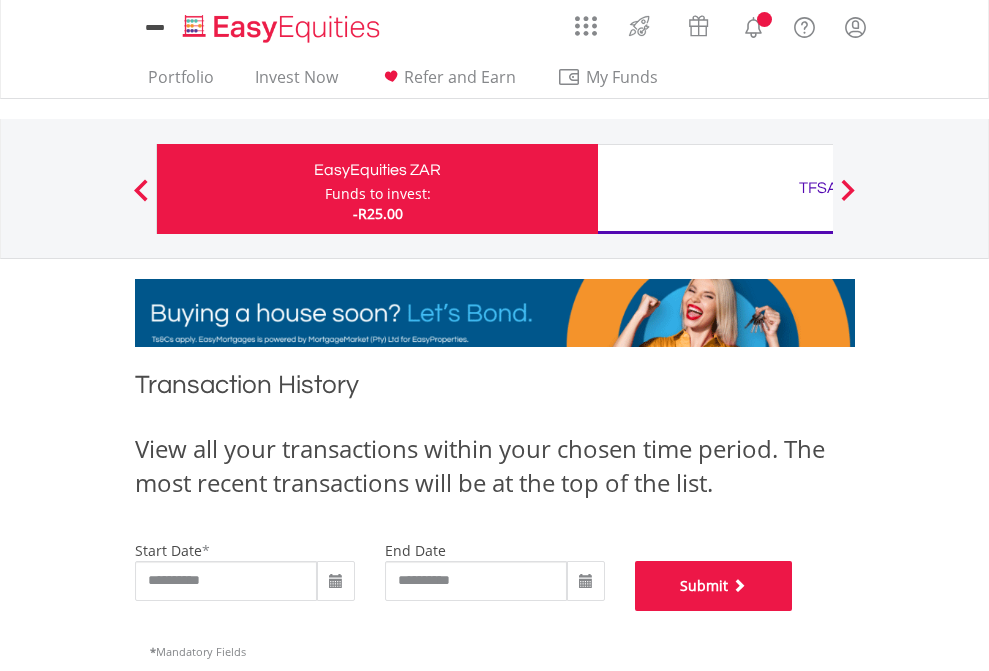 scroll, scrollTop: 811, scrollLeft: 0, axis: vertical 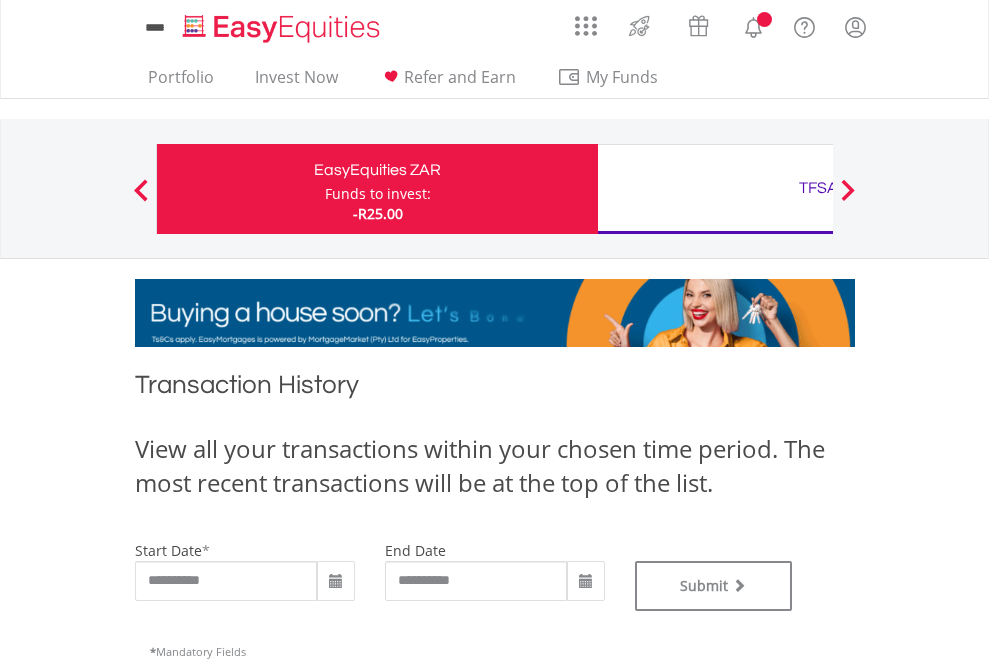click on "TFSA" at bounding box center [818, 188] 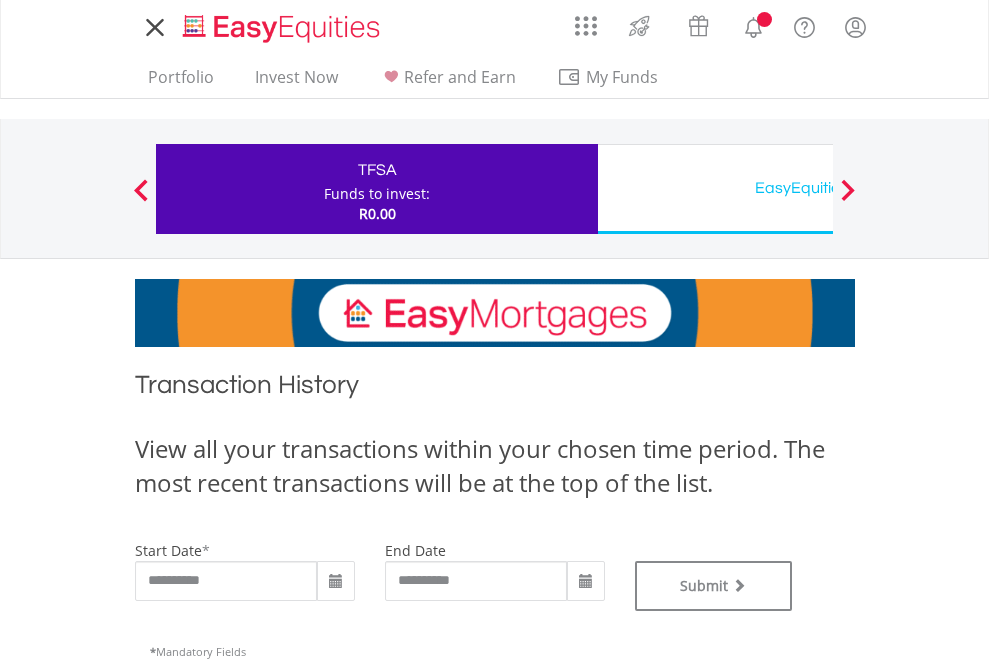 scroll, scrollTop: 0, scrollLeft: 0, axis: both 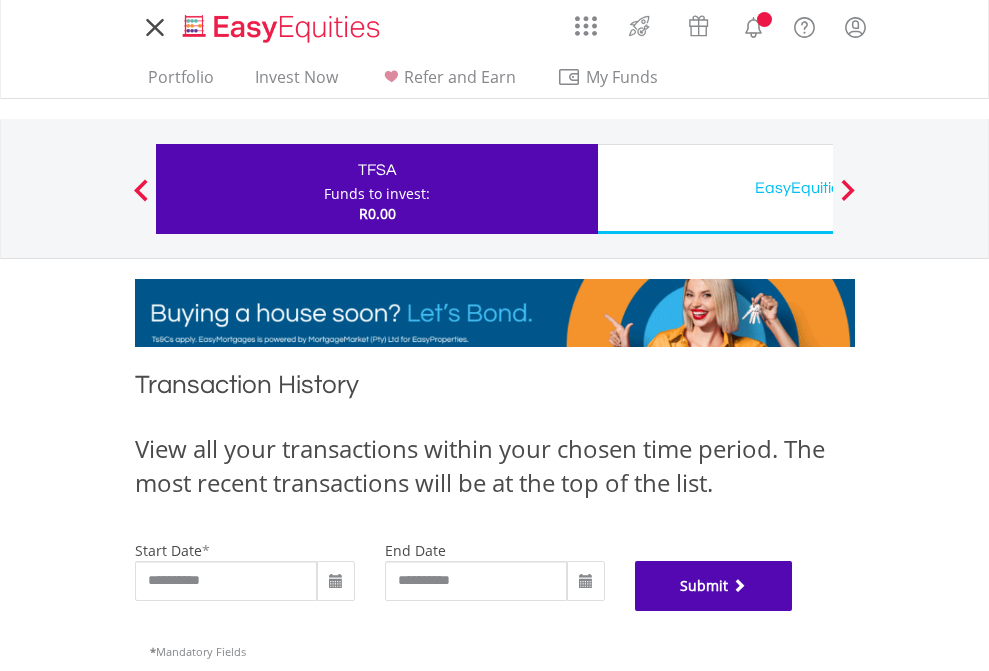 click on "Submit" at bounding box center [714, 586] 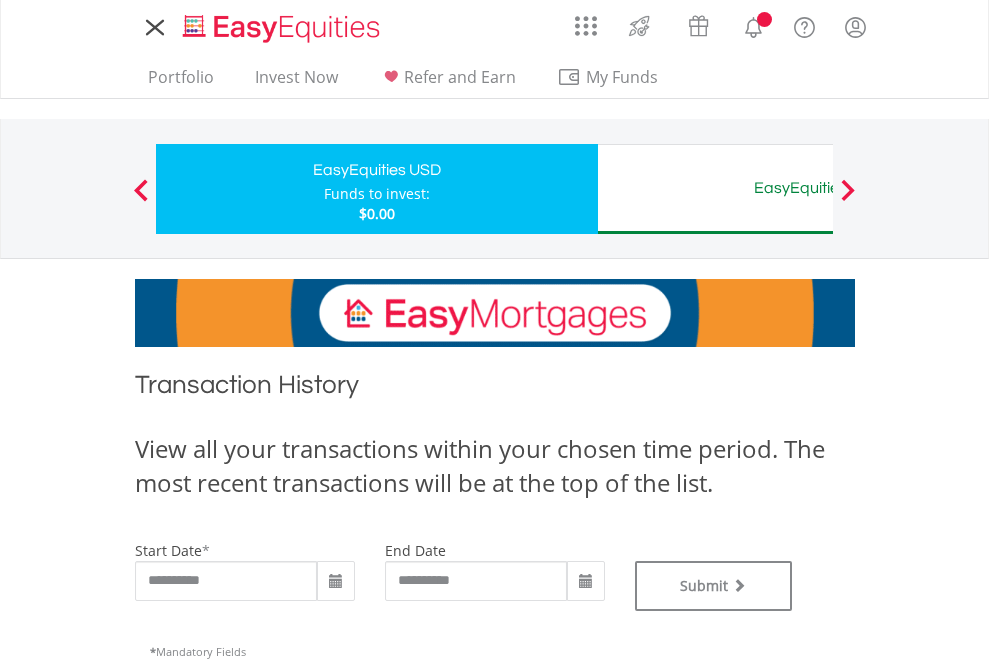 type on "**********" 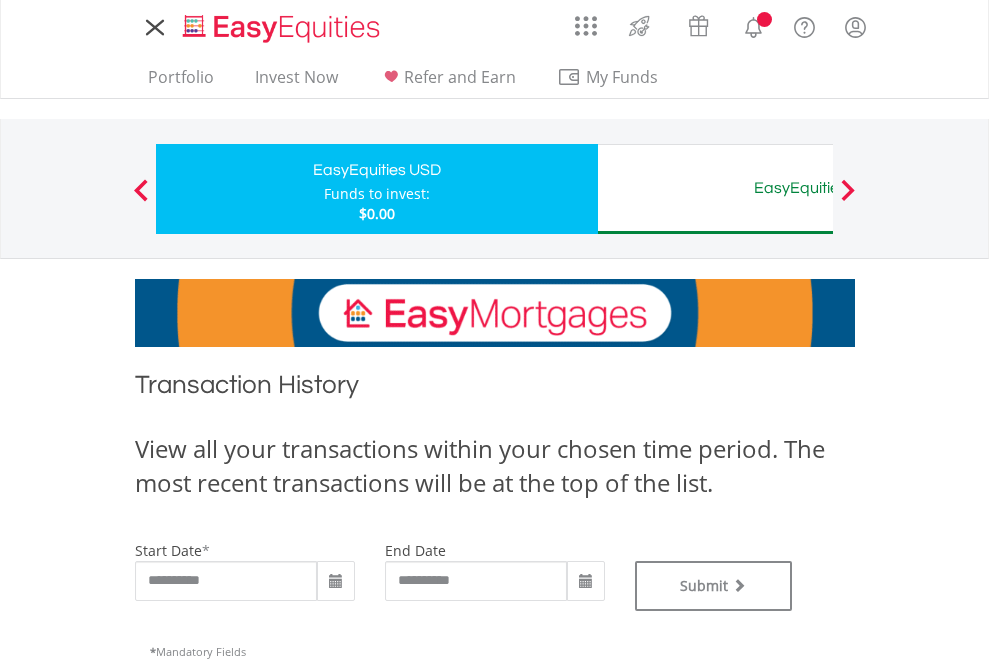 scroll, scrollTop: 0, scrollLeft: 0, axis: both 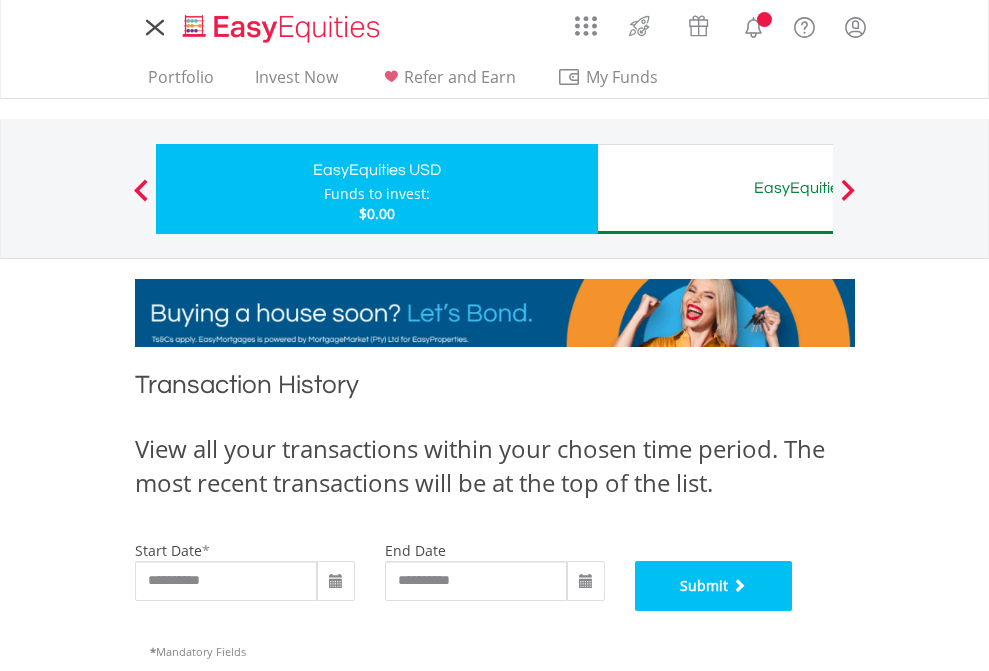 click on "Submit" at bounding box center (714, 586) 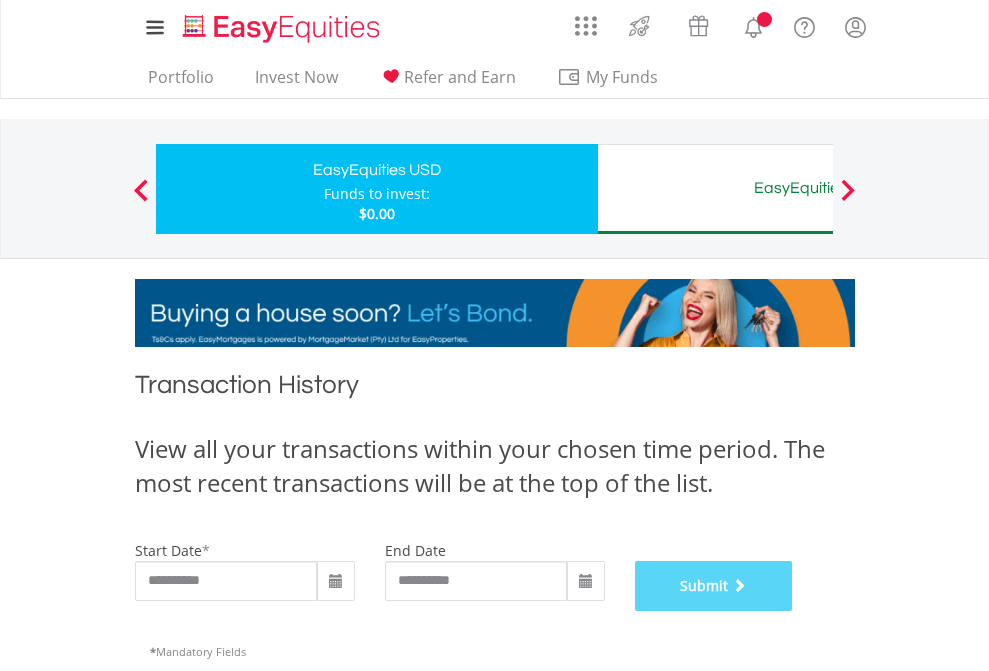 scroll, scrollTop: 811, scrollLeft: 0, axis: vertical 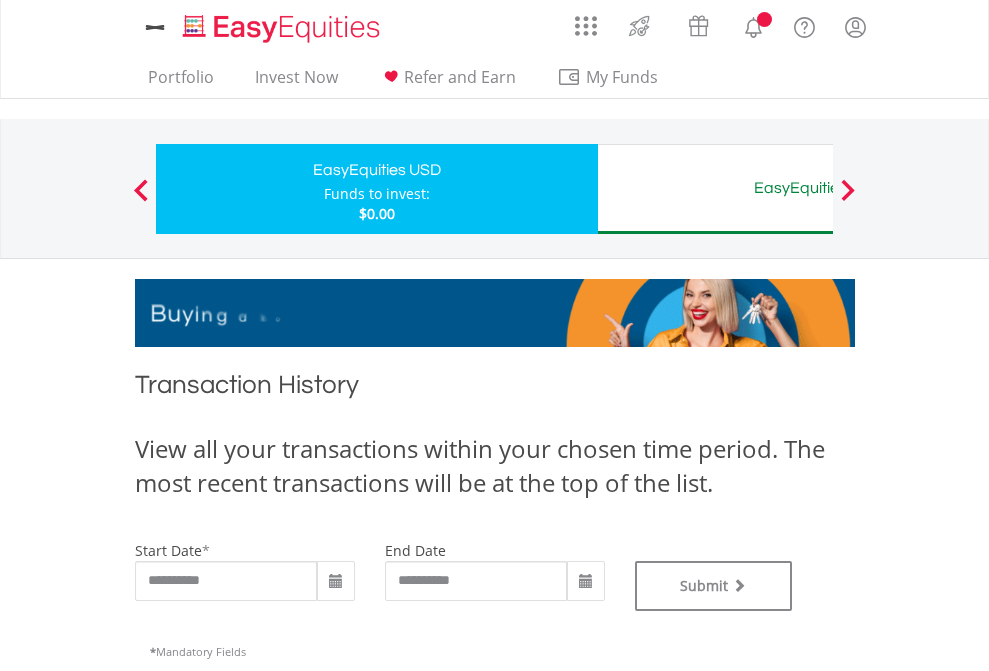 click on "EasyEquities AUD" at bounding box center (818, 188) 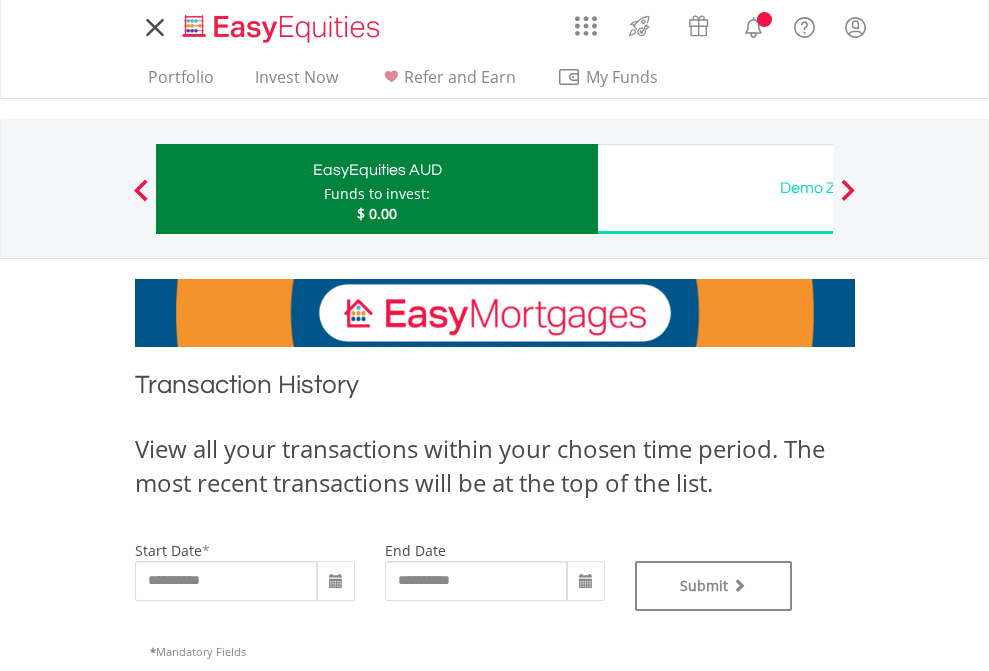 scroll, scrollTop: 0, scrollLeft: 0, axis: both 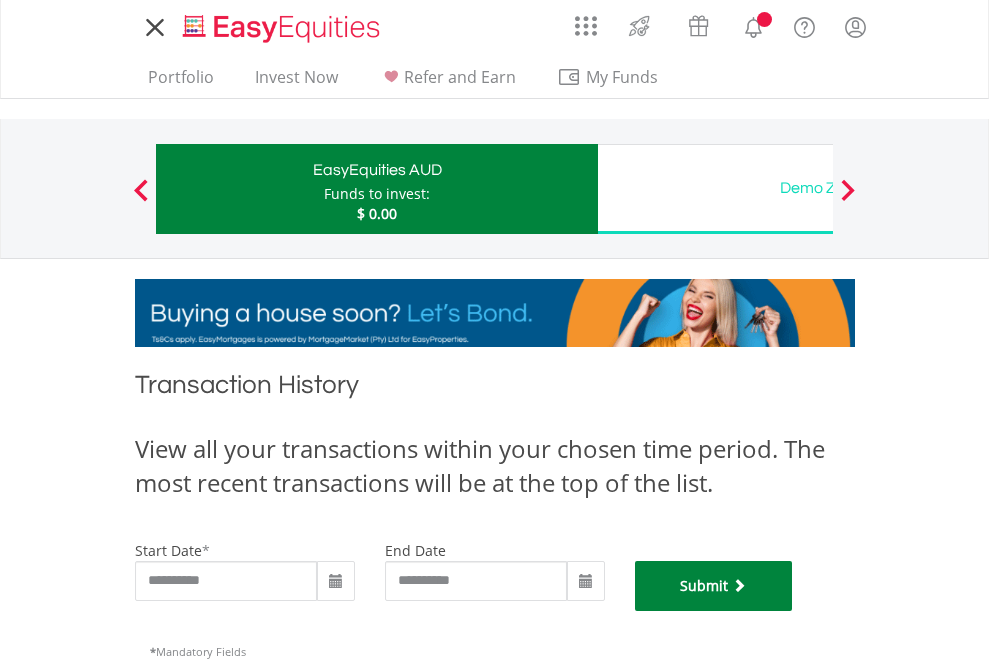 click on "Submit" at bounding box center (714, 586) 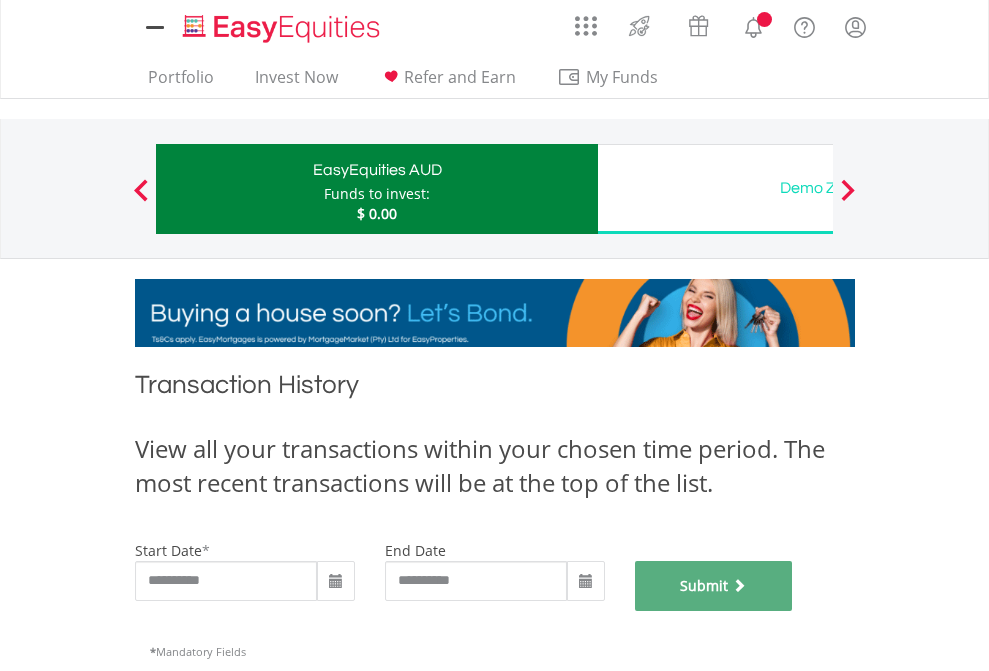 scroll, scrollTop: 811, scrollLeft: 0, axis: vertical 